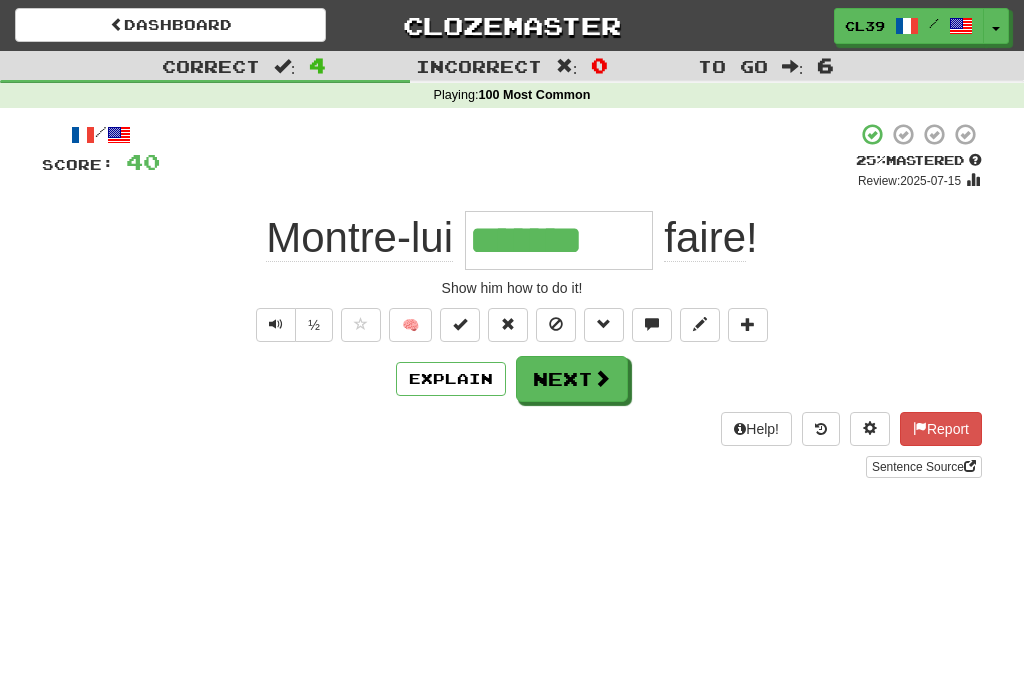scroll, scrollTop: 171, scrollLeft: 0, axis: vertical 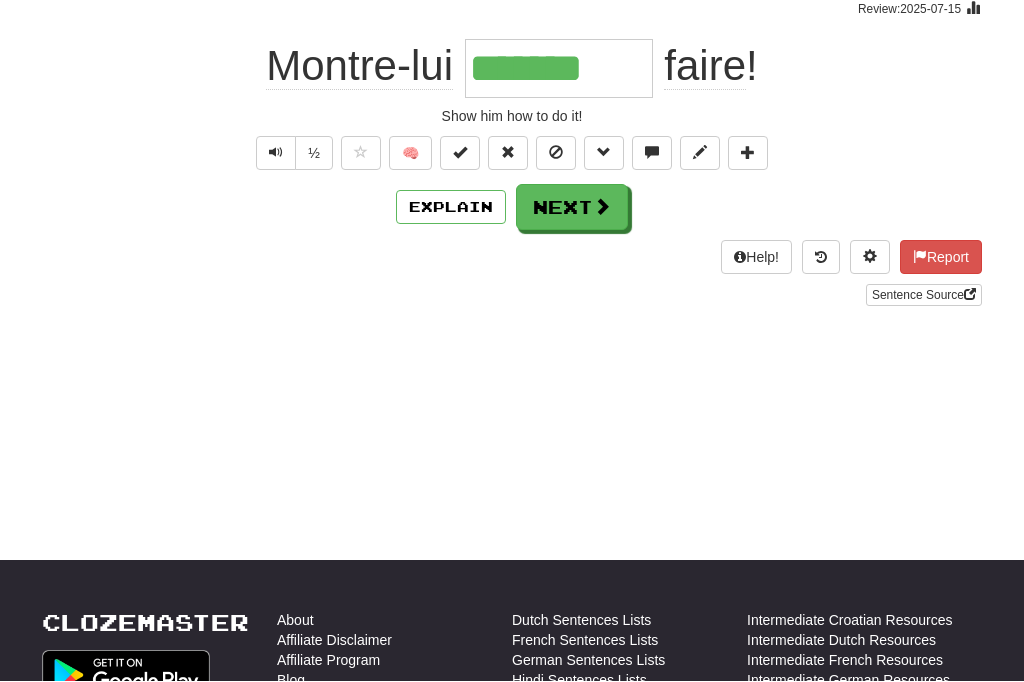 click on "Next" at bounding box center [572, 208] 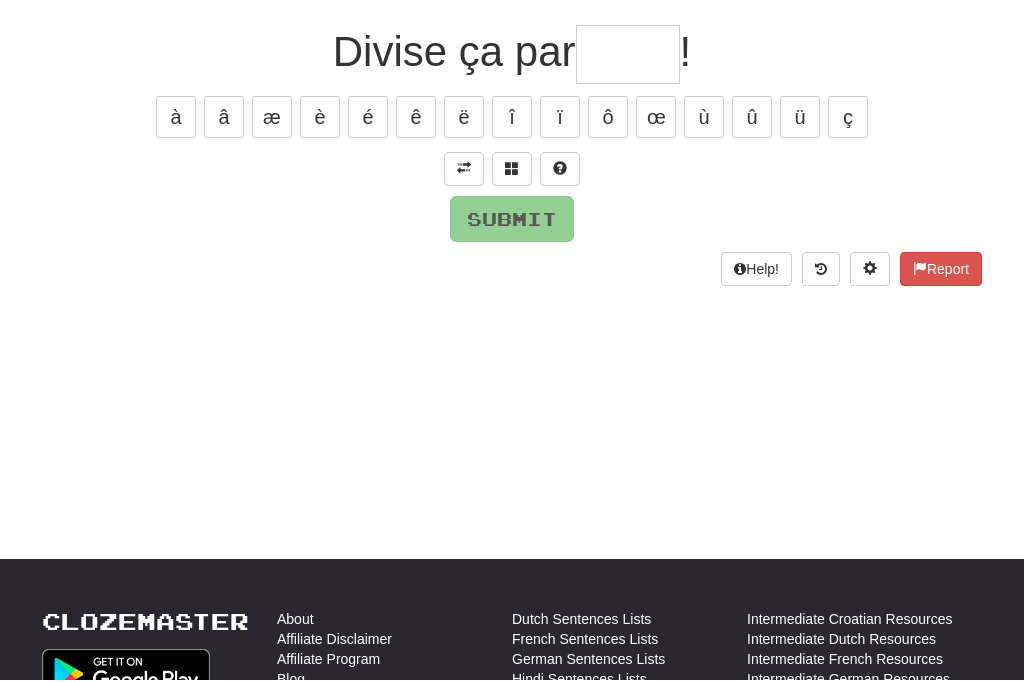 click at bounding box center [464, 170] 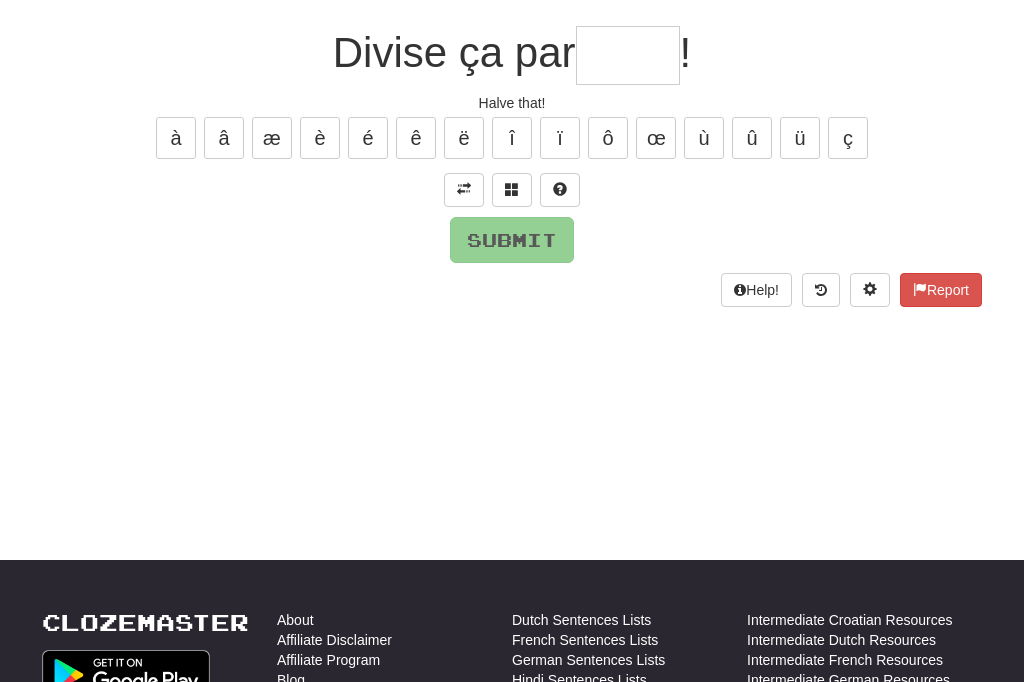 click at bounding box center (628, 56) 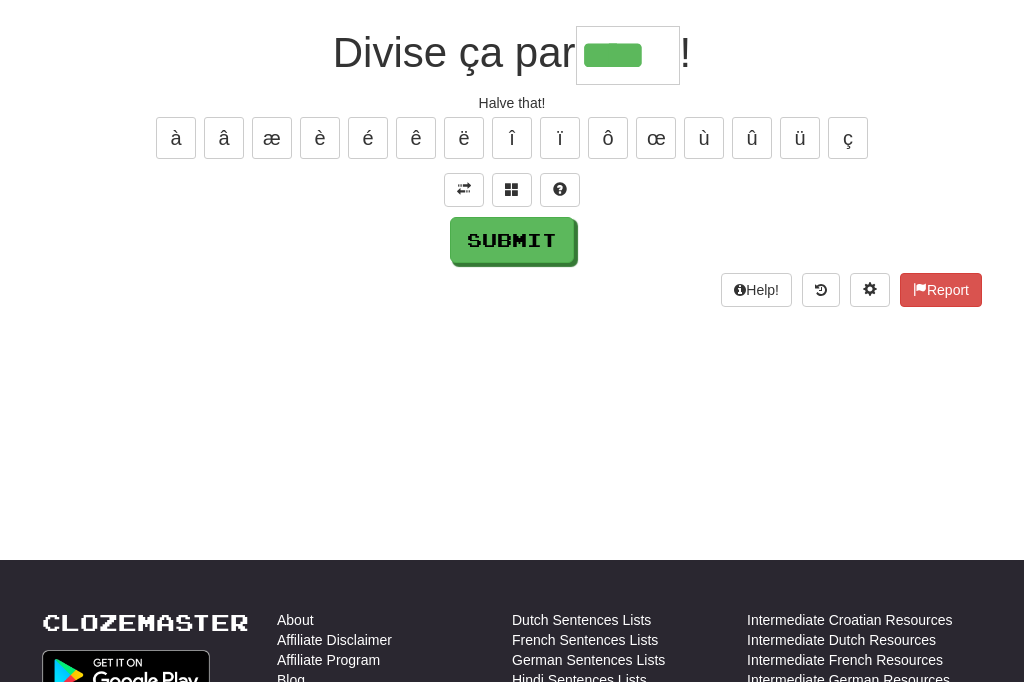 type on "****" 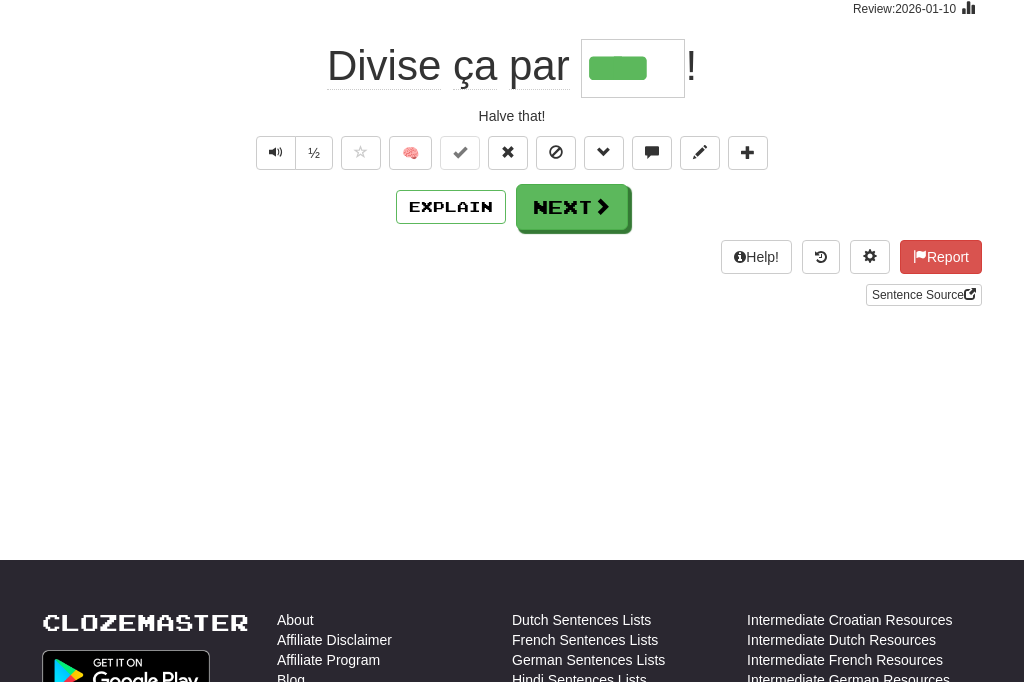 scroll, scrollTop: 172, scrollLeft: 0, axis: vertical 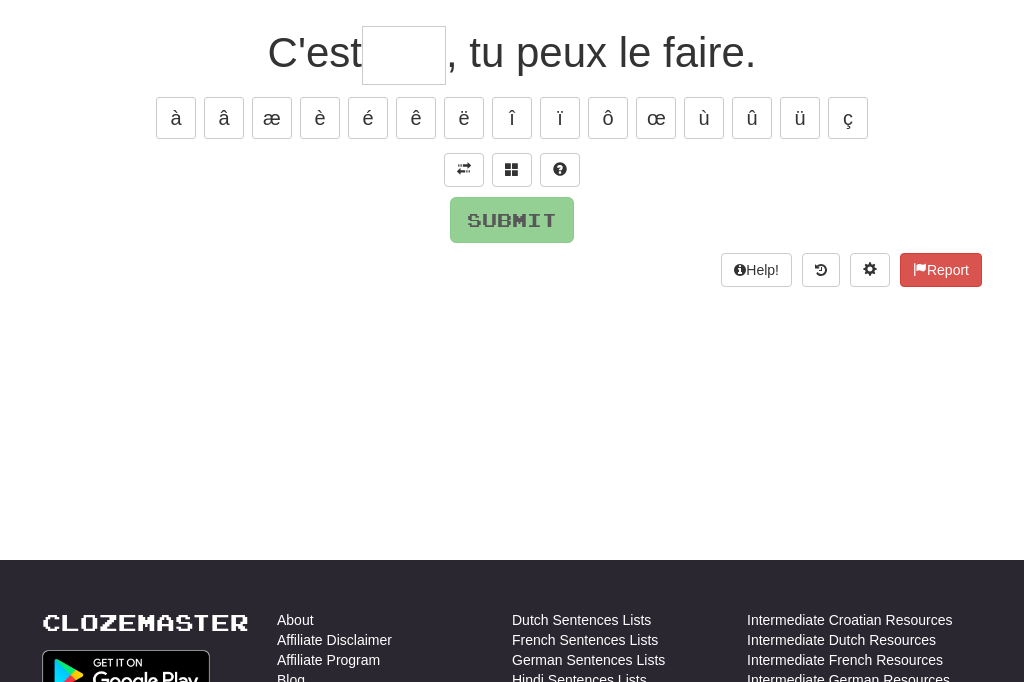click at bounding box center (464, 171) 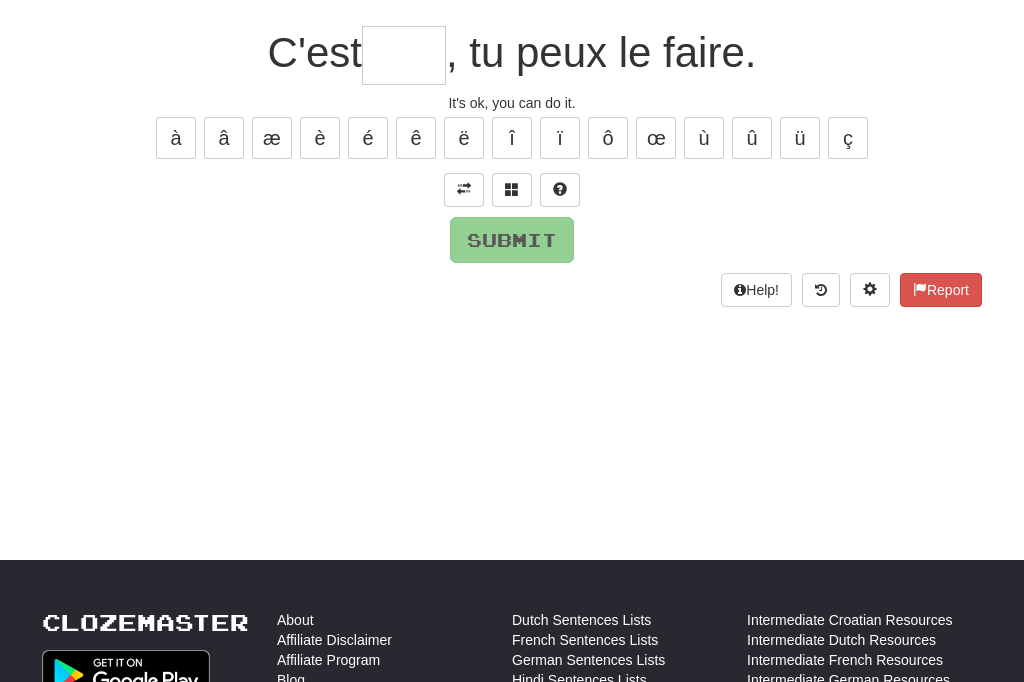 click at bounding box center (404, 56) 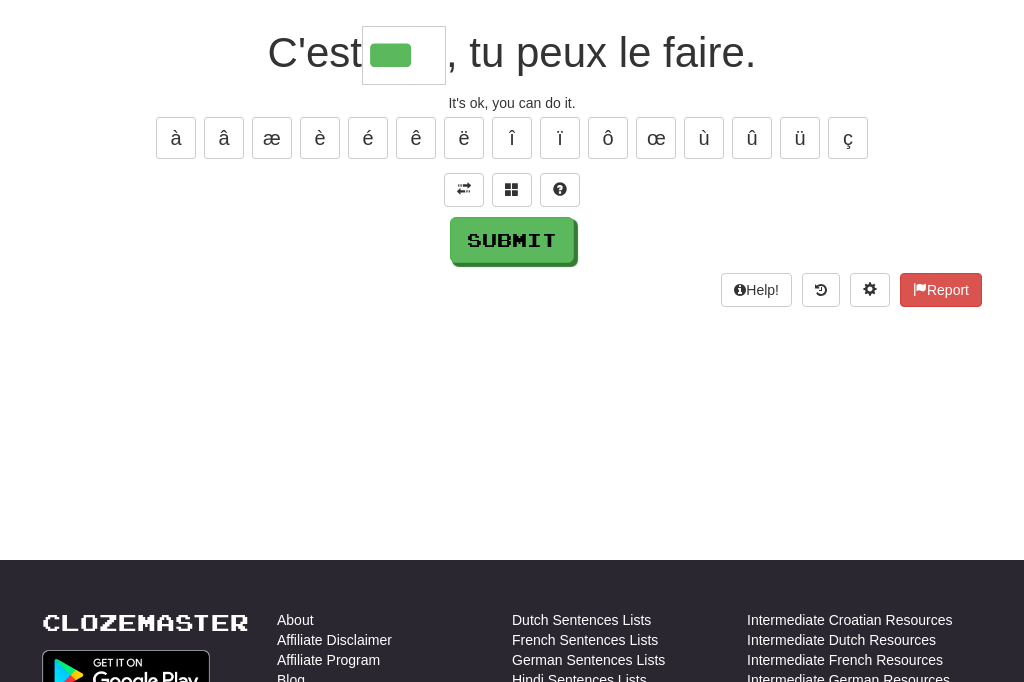type on "***" 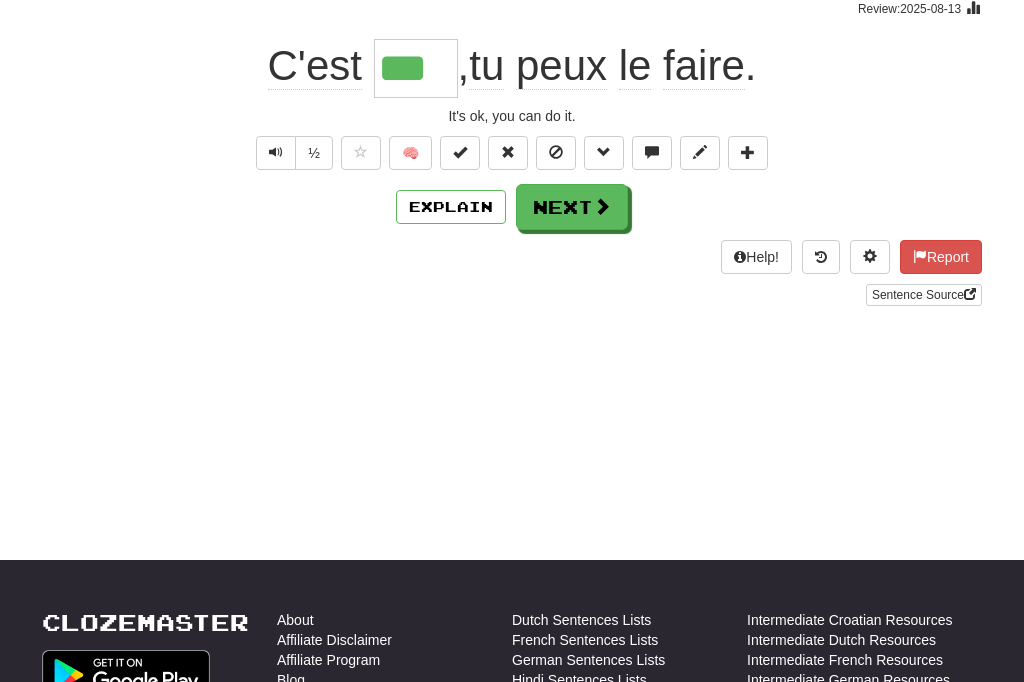 scroll, scrollTop: 172, scrollLeft: 0, axis: vertical 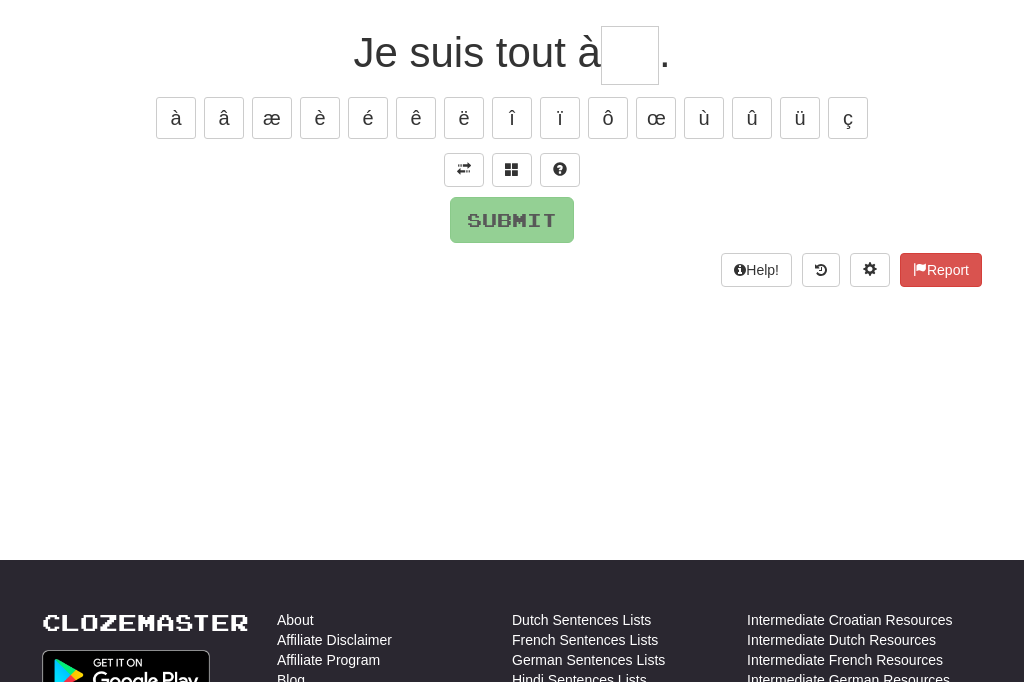 click at bounding box center (464, 170) 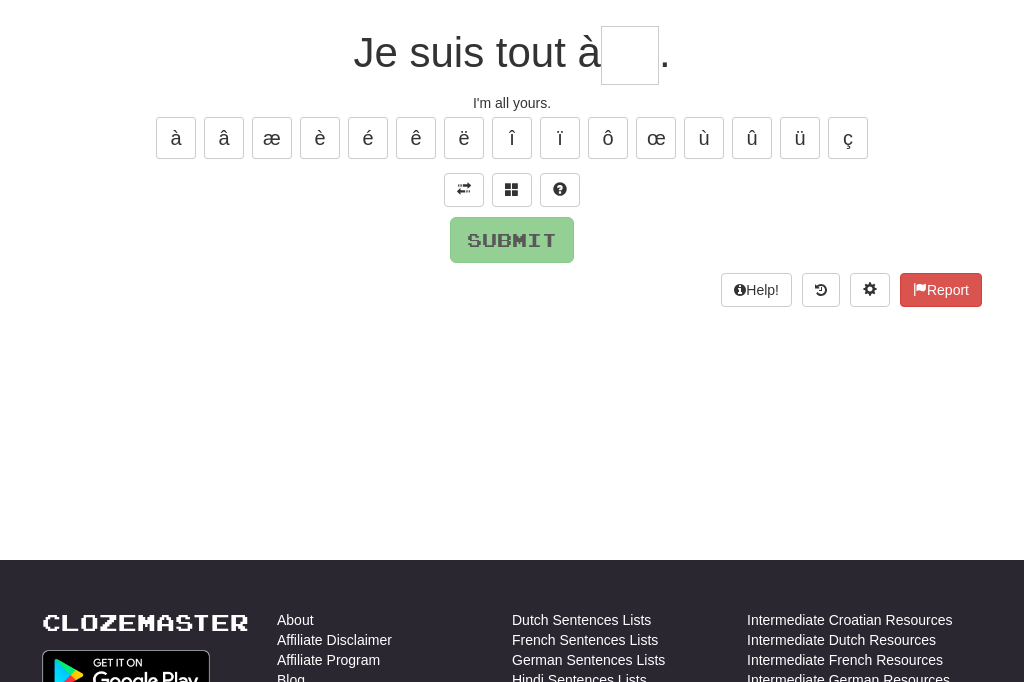 click at bounding box center [630, 56] 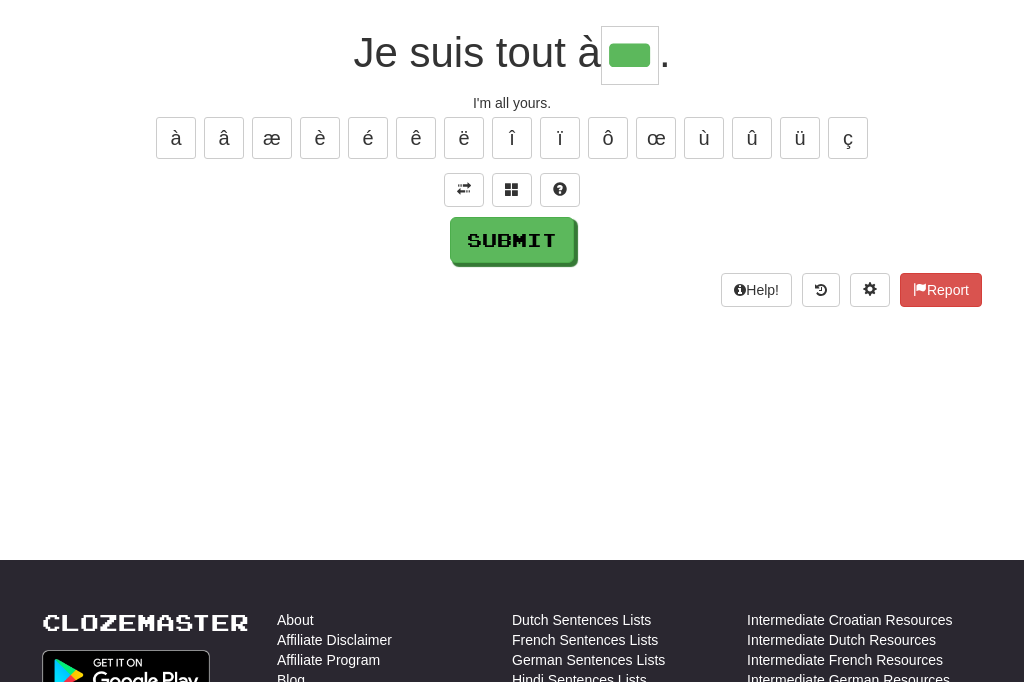 type on "***" 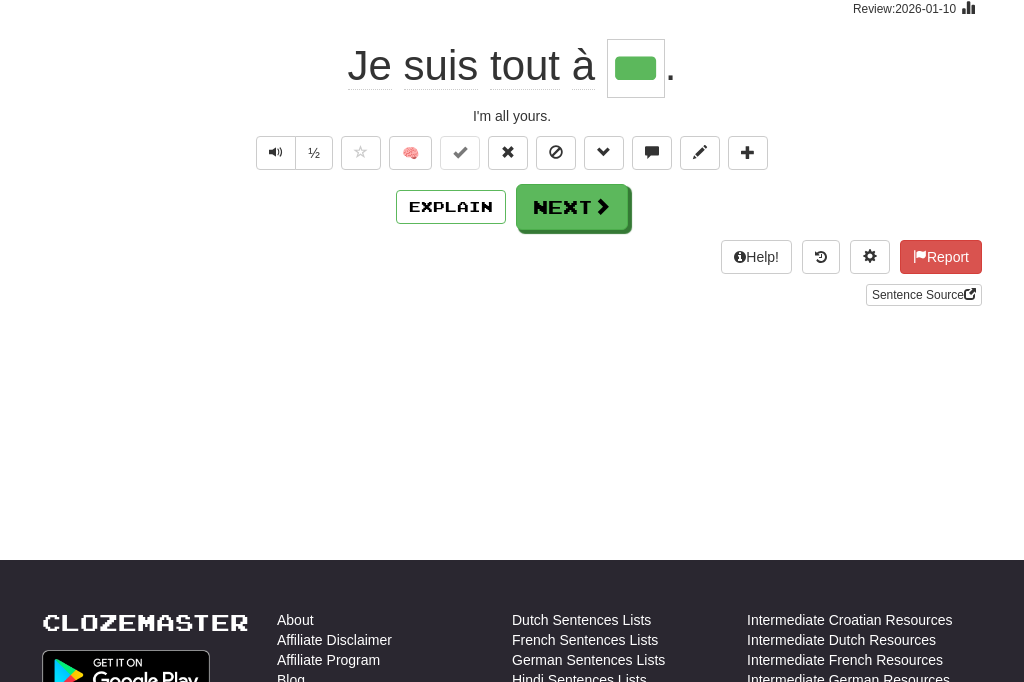 scroll, scrollTop: 172, scrollLeft: 0, axis: vertical 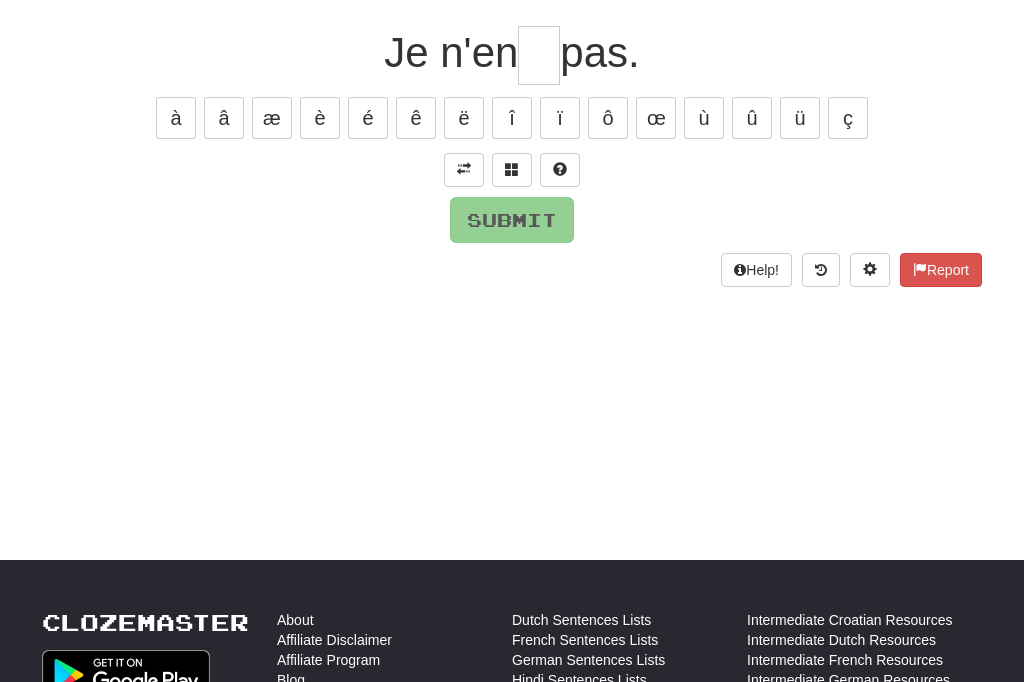 click at bounding box center [464, 171] 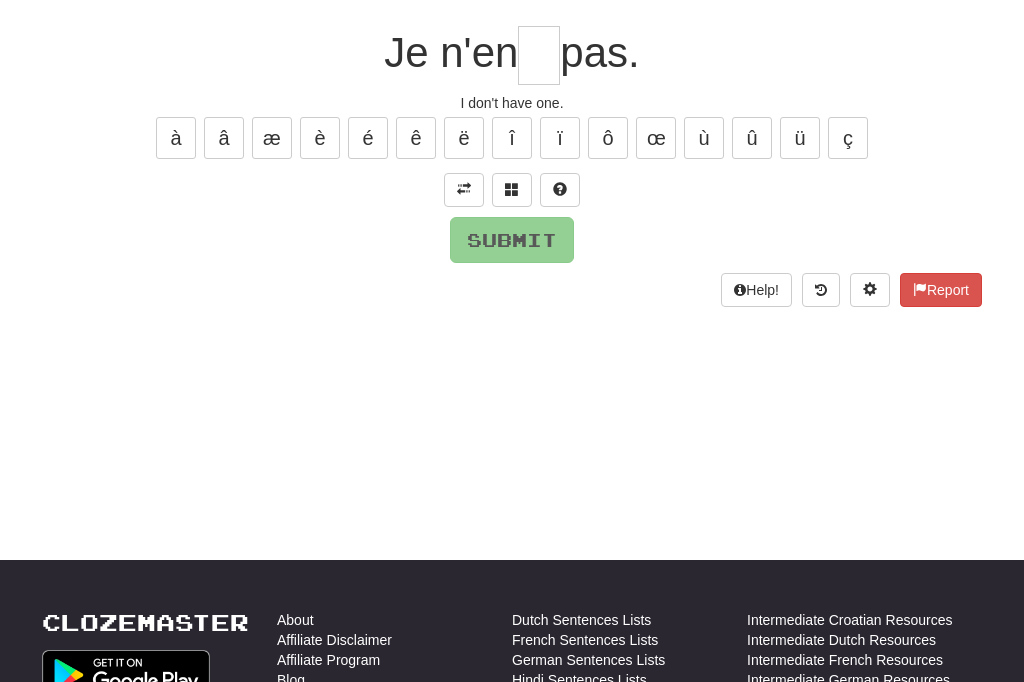 scroll, scrollTop: 172, scrollLeft: 0, axis: vertical 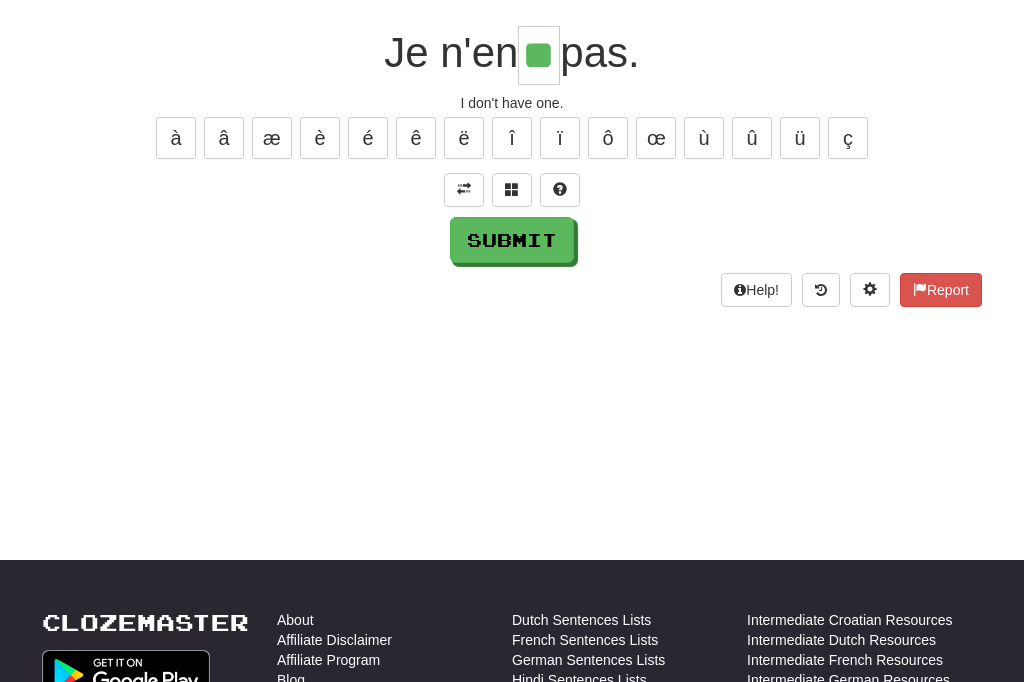 type on "**" 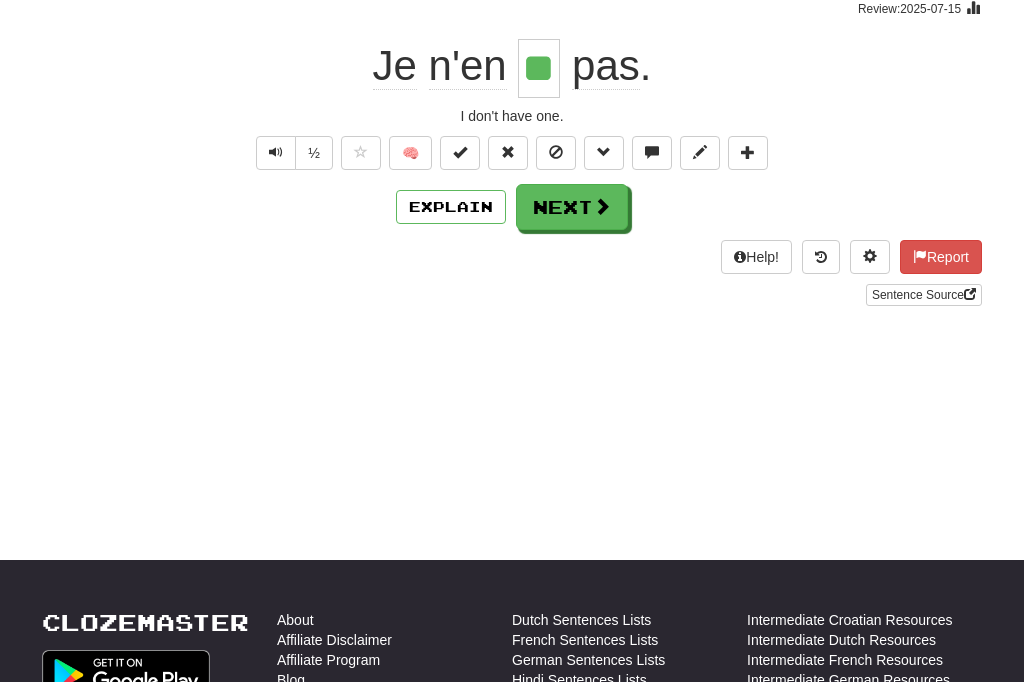 scroll, scrollTop: 172, scrollLeft: 0, axis: vertical 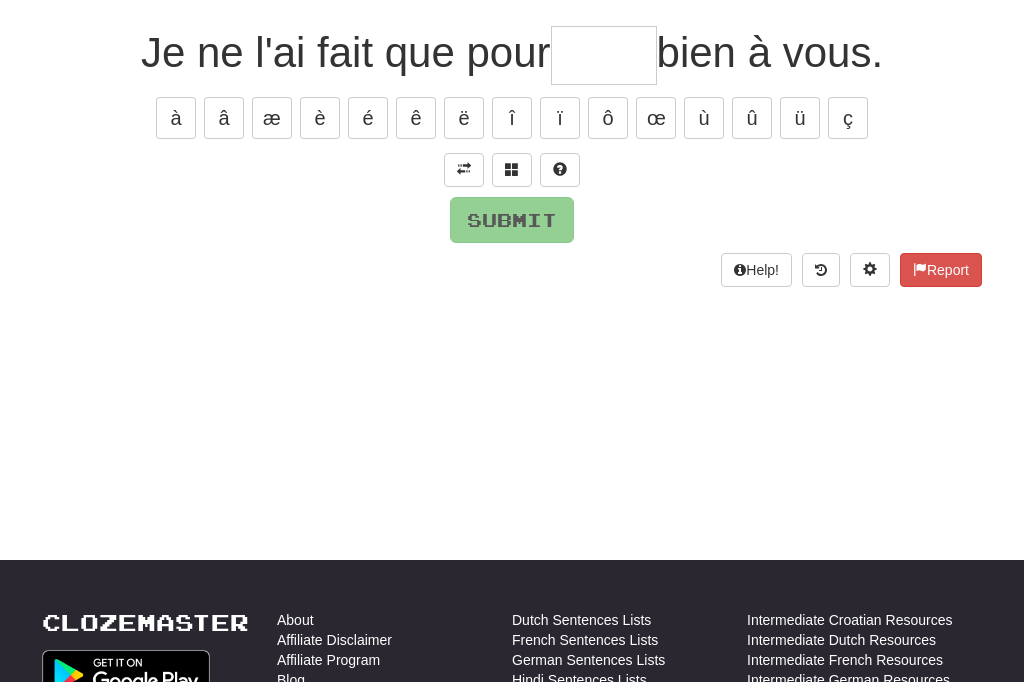 click at bounding box center (464, 170) 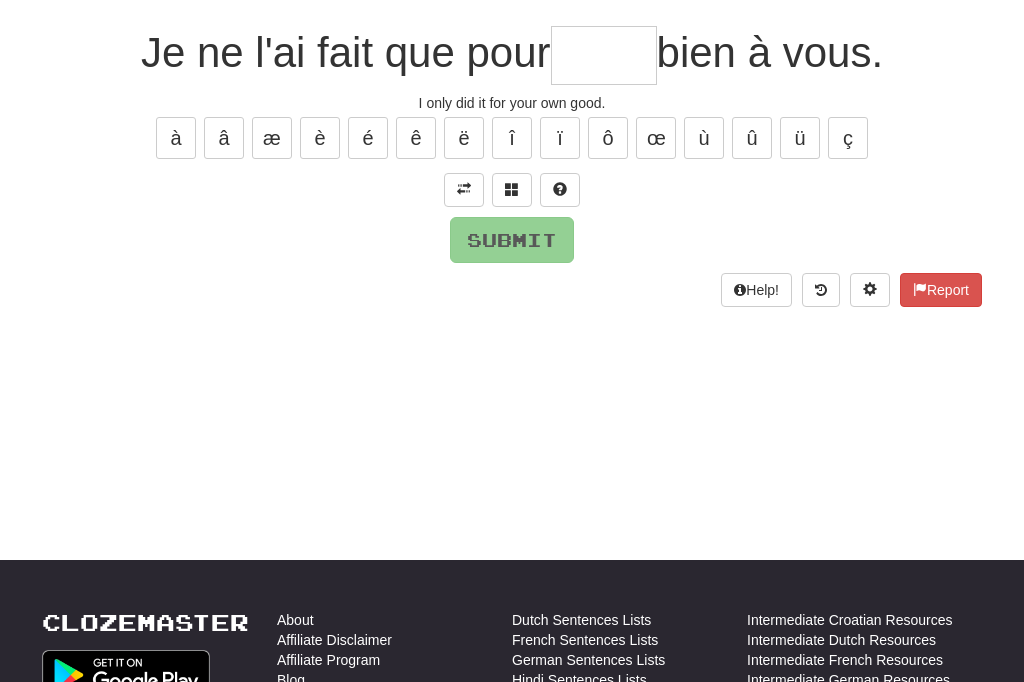 click at bounding box center [604, 56] 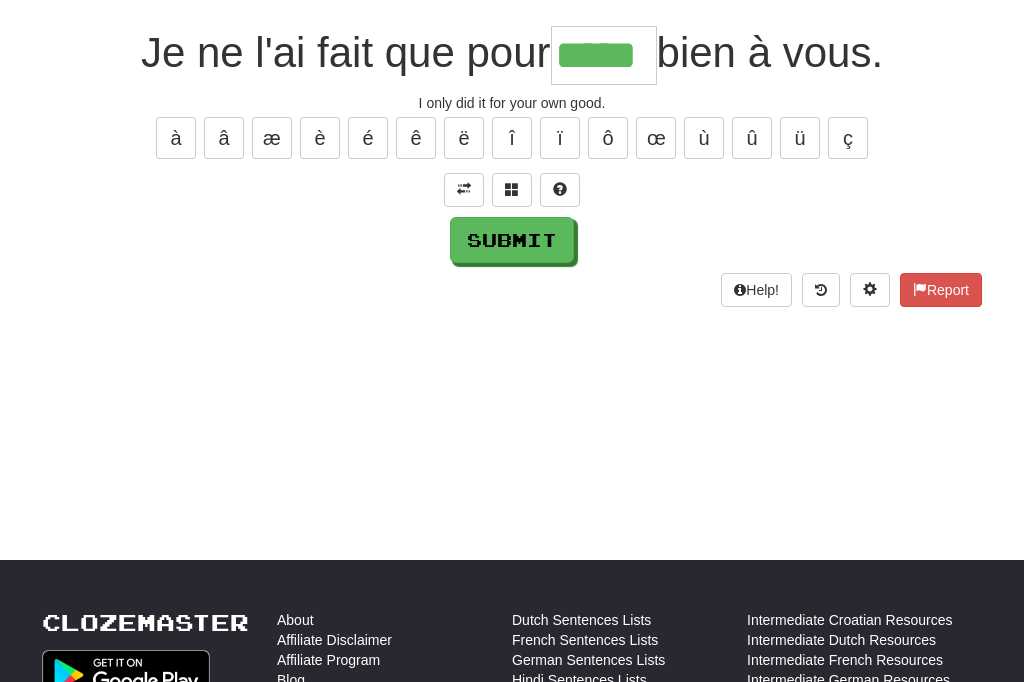 type on "*****" 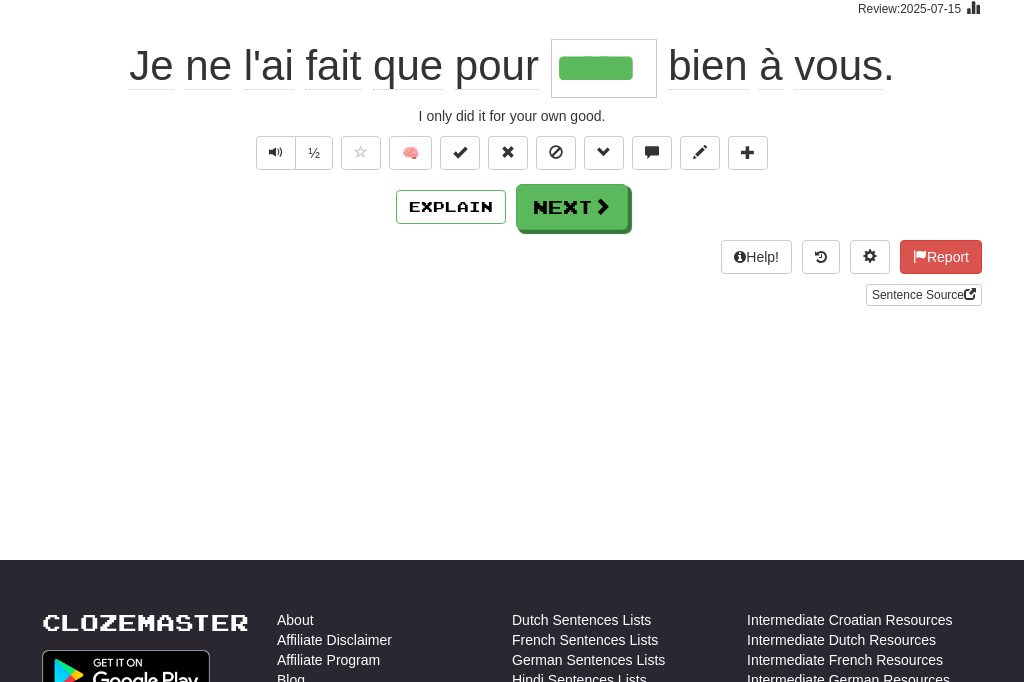 scroll, scrollTop: 172, scrollLeft: 0, axis: vertical 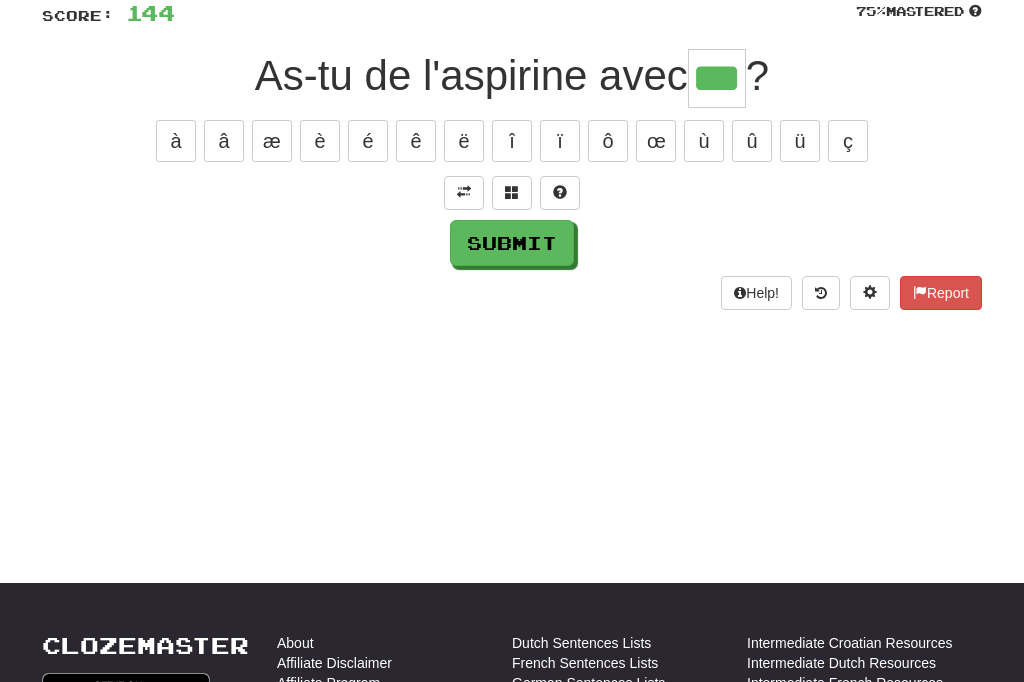 type on "***" 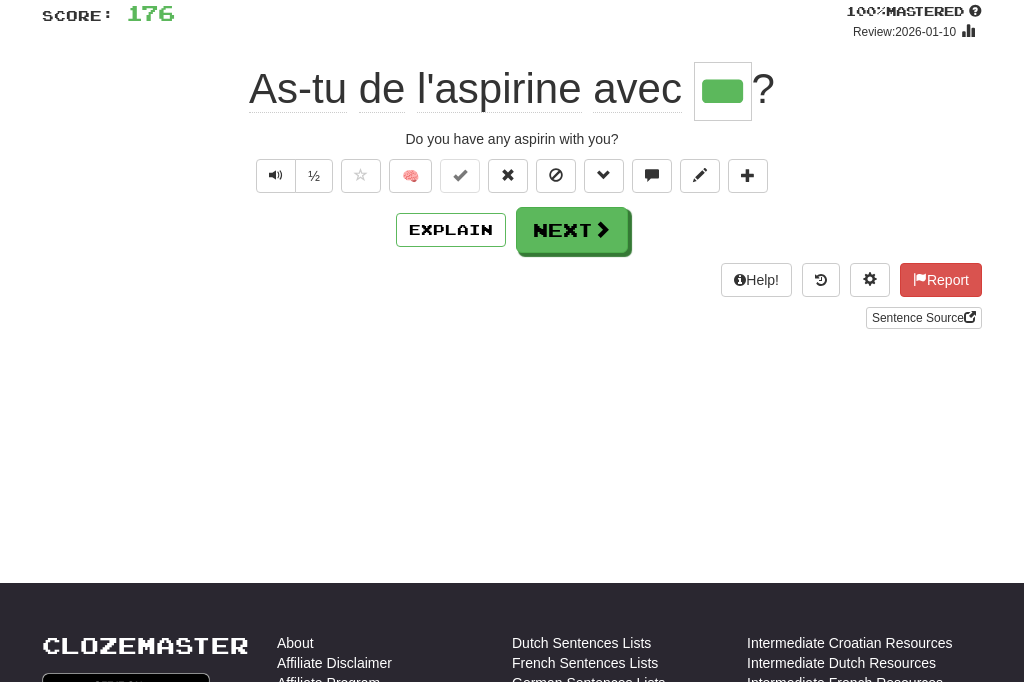click on "Next" at bounding box center [572, 230] 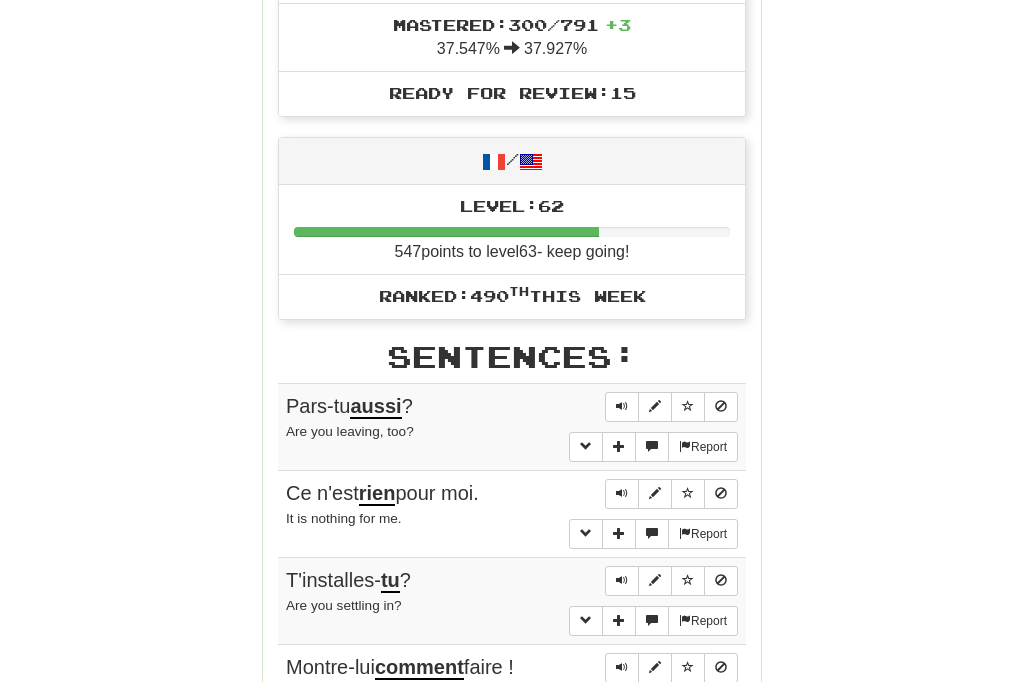 scroll, scrollTop: 811, scrollLeft: 0, axis: vertical 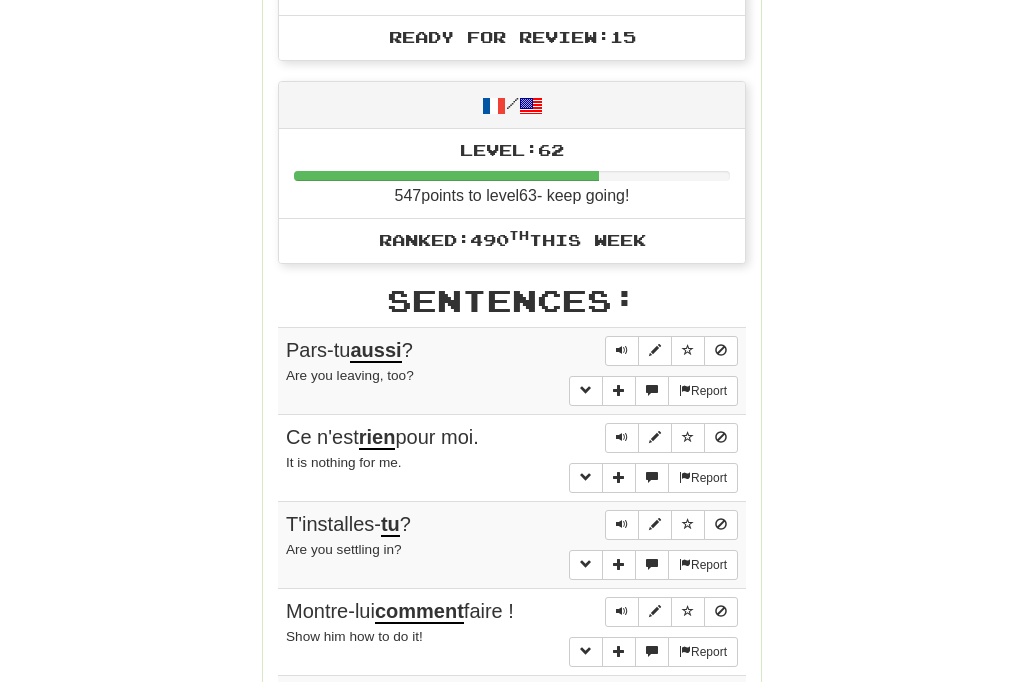 click at bounding box center (622, 525) 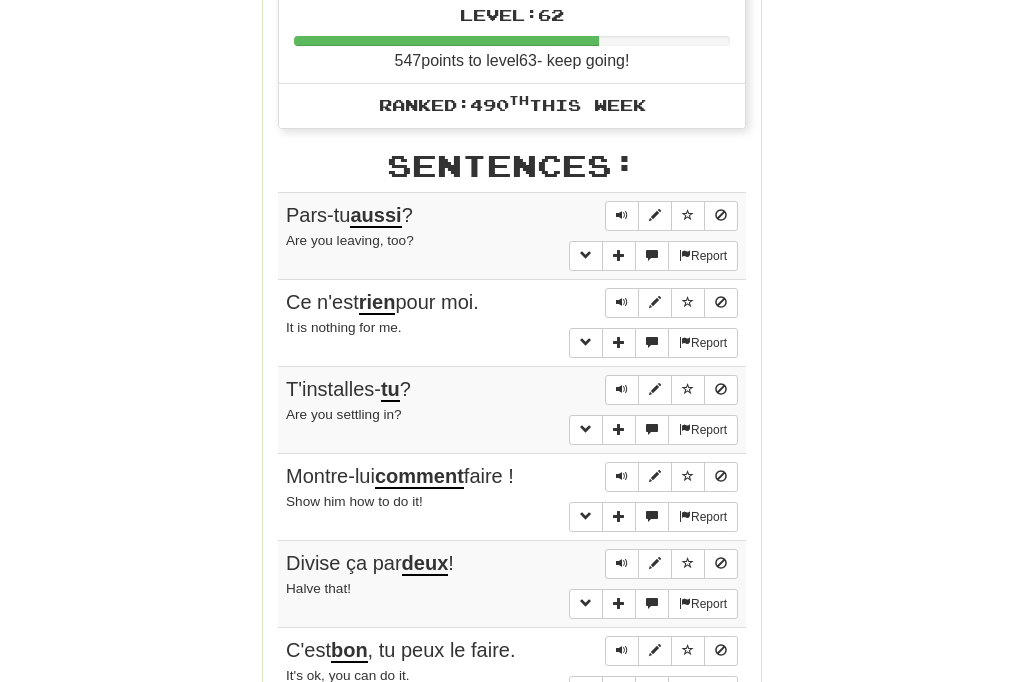 scroll, scrollTop: 1016, scrollLeft: 0, axis: vertical 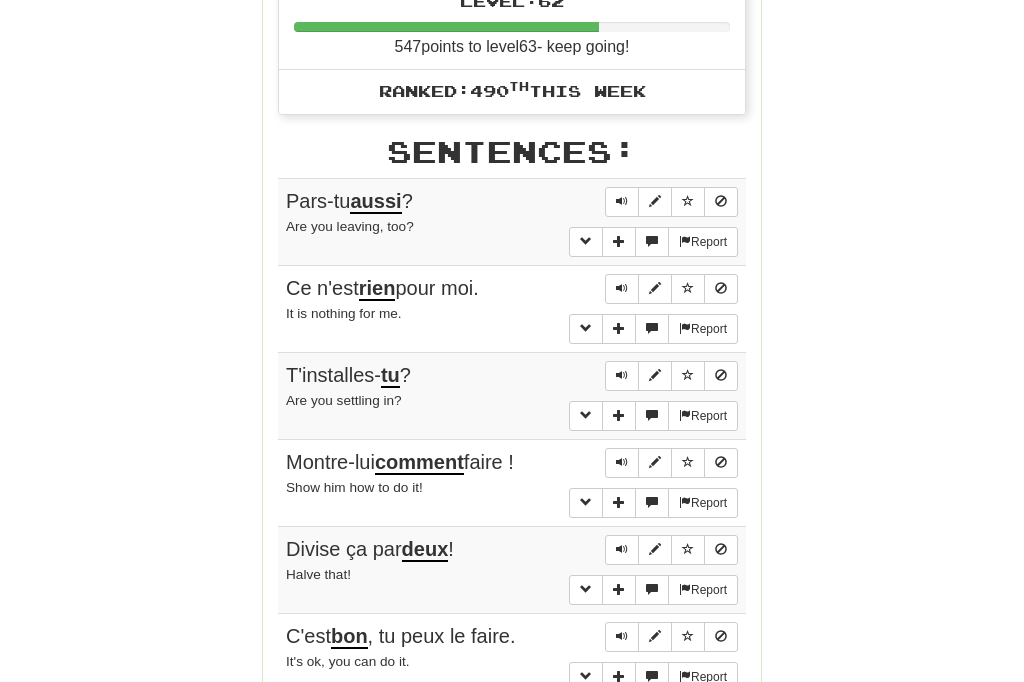 click at bounding box center (622, 549) 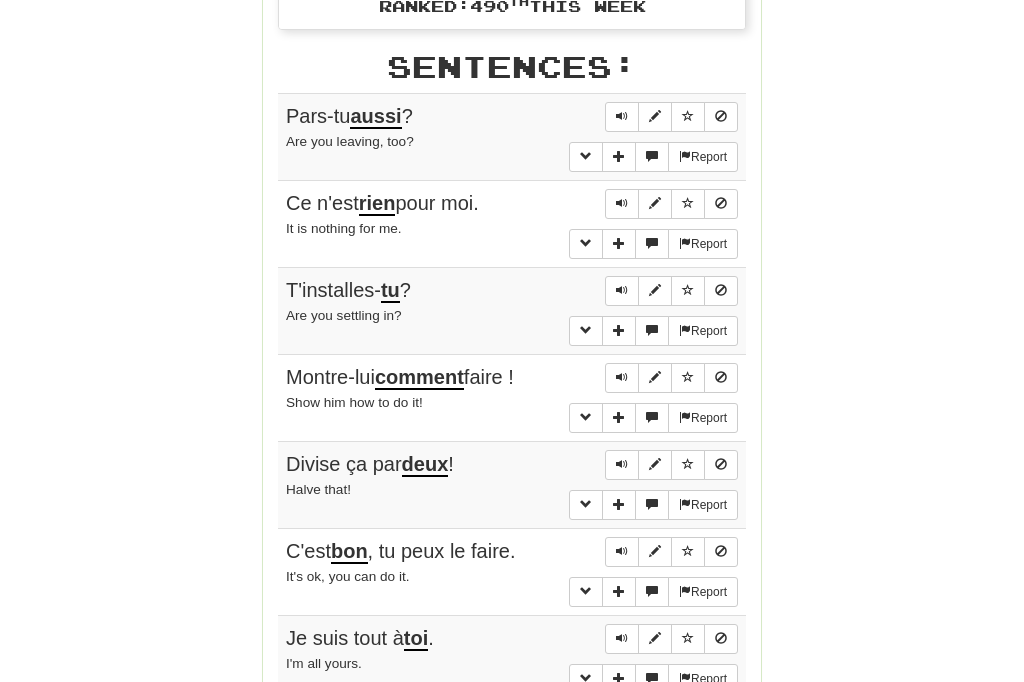 scroll, scrollTop: 1101, scrollLeft: 0, axis: vertical 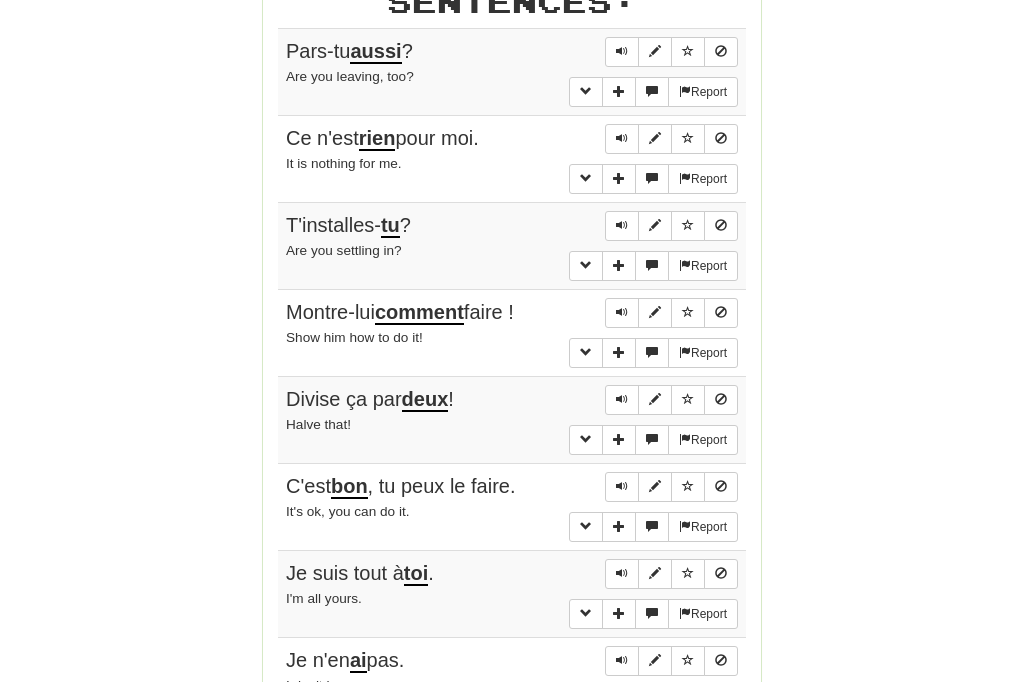 click at bounding box center [622, 573] 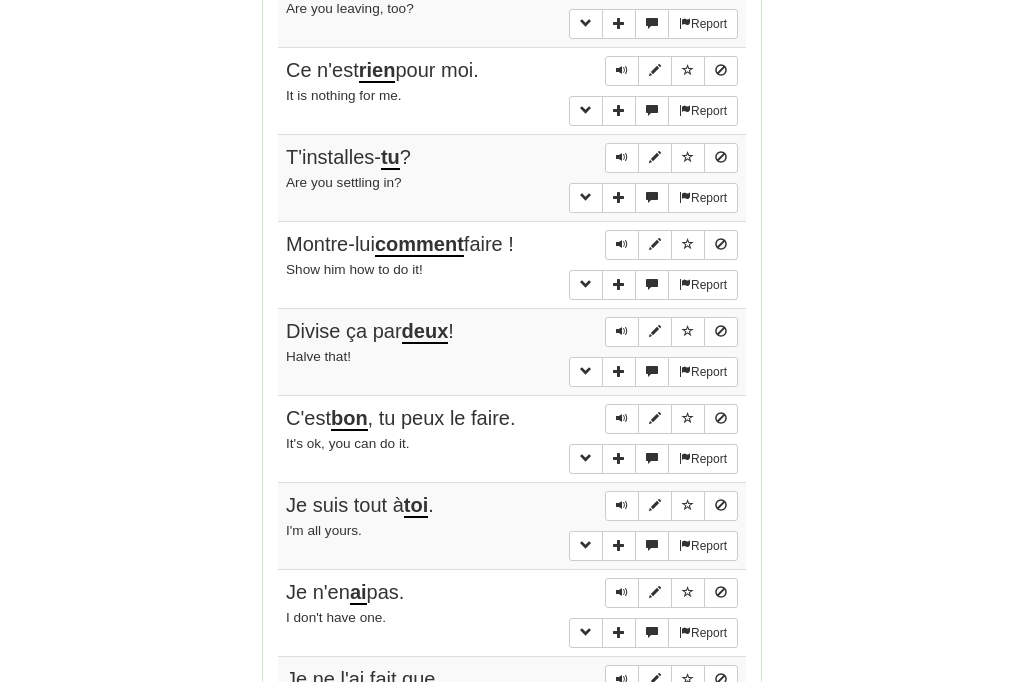 scroll, scrollTop: 1237, scrollLeft: 0, axis: vertical 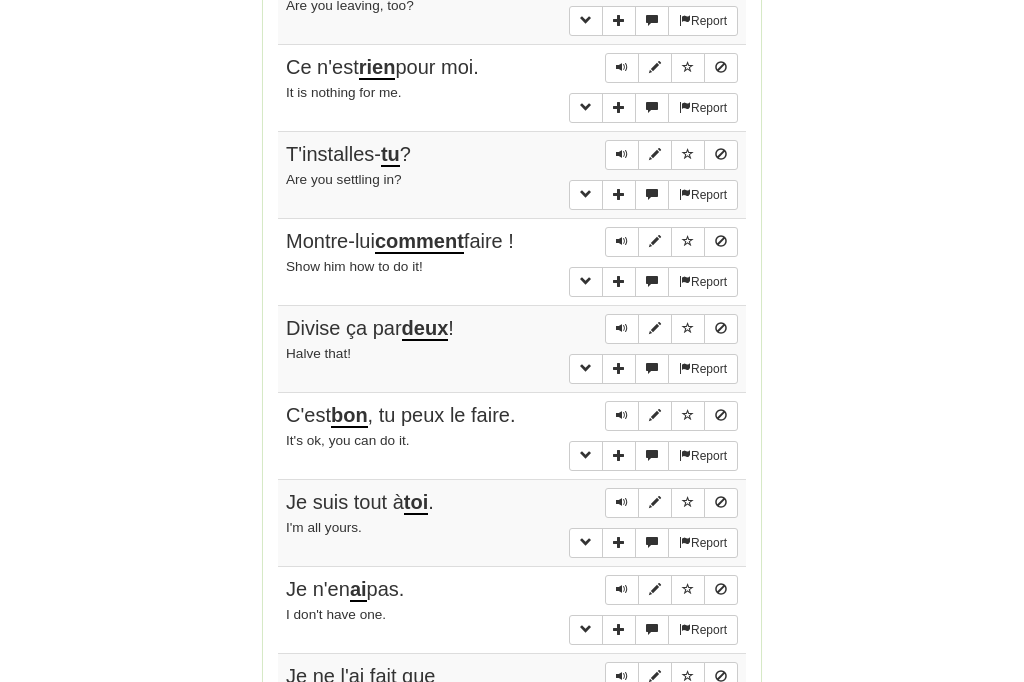 click at bounding box center (622, 589) 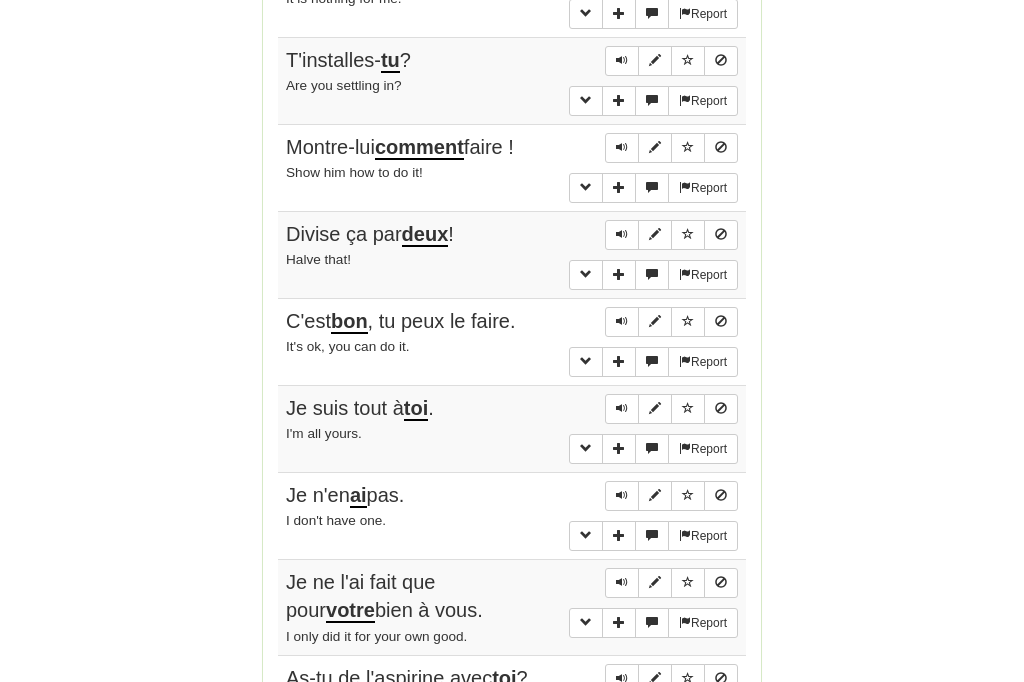 scroll, scrollTop: 1346, scrollLeft: 0, axis: vertical 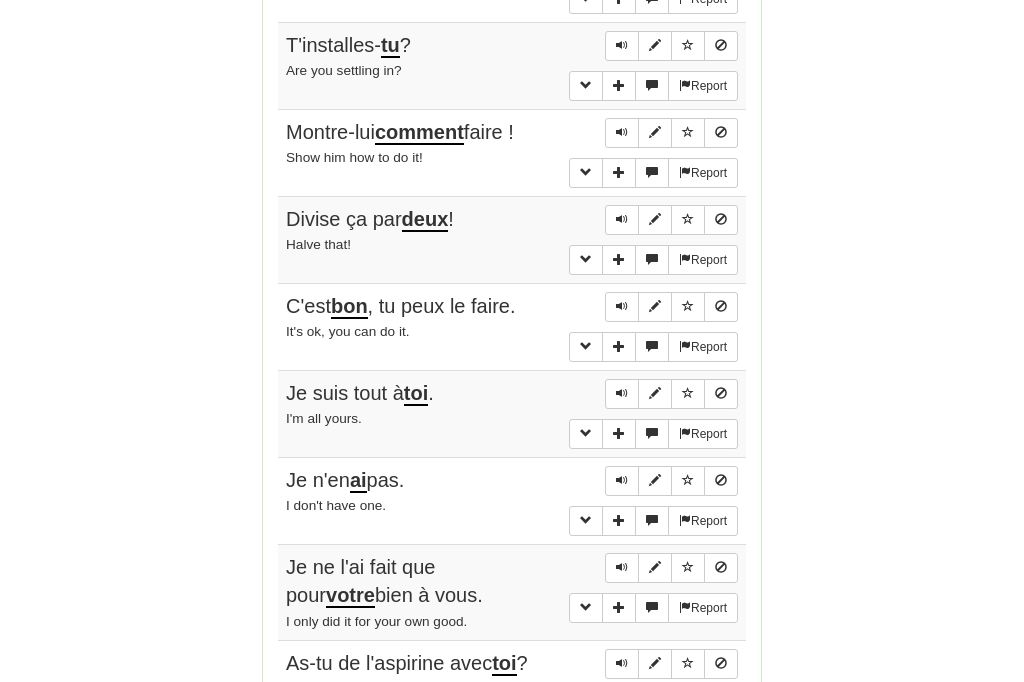click at bounding box center (622, 664) 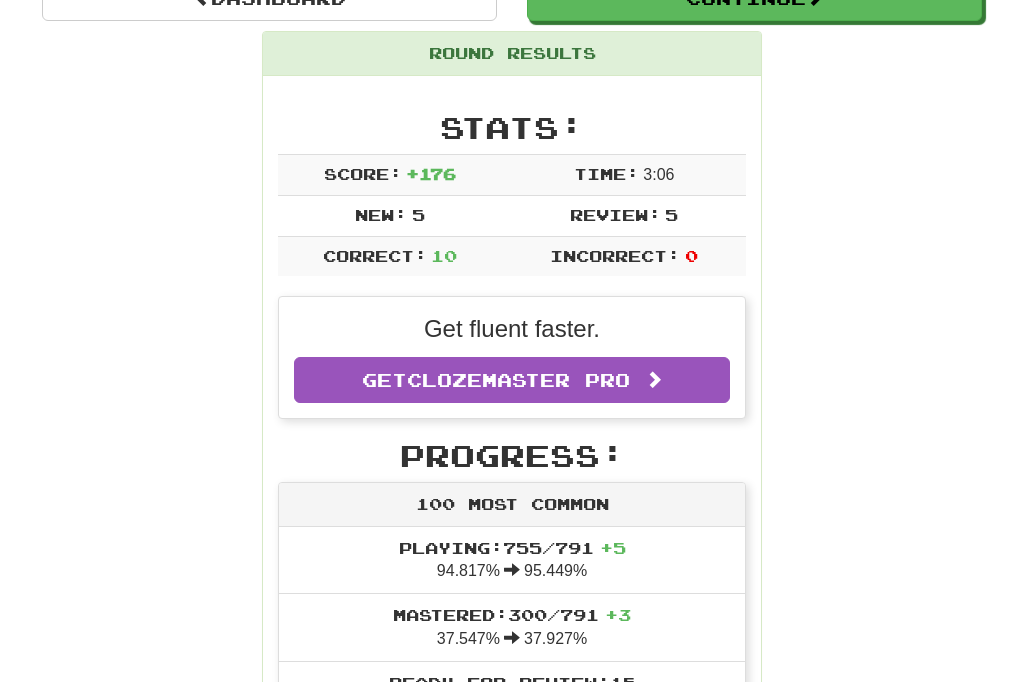 scroll, scrollTop: 0, scrollLeft: 0, axis: both 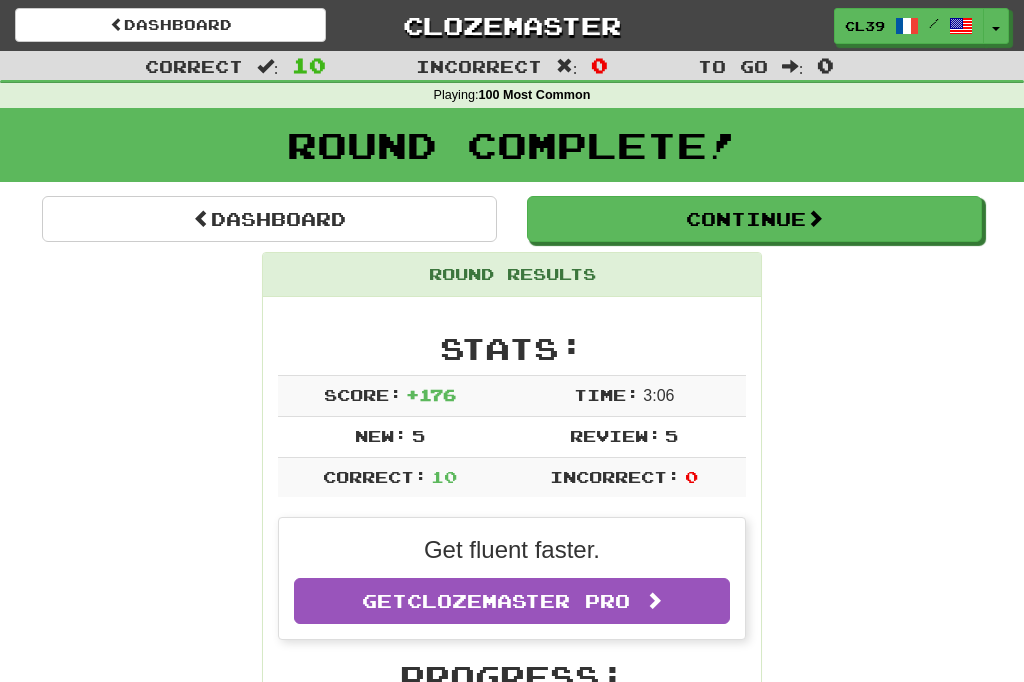 click on "Dashboard" at bounding box center [170, 25] 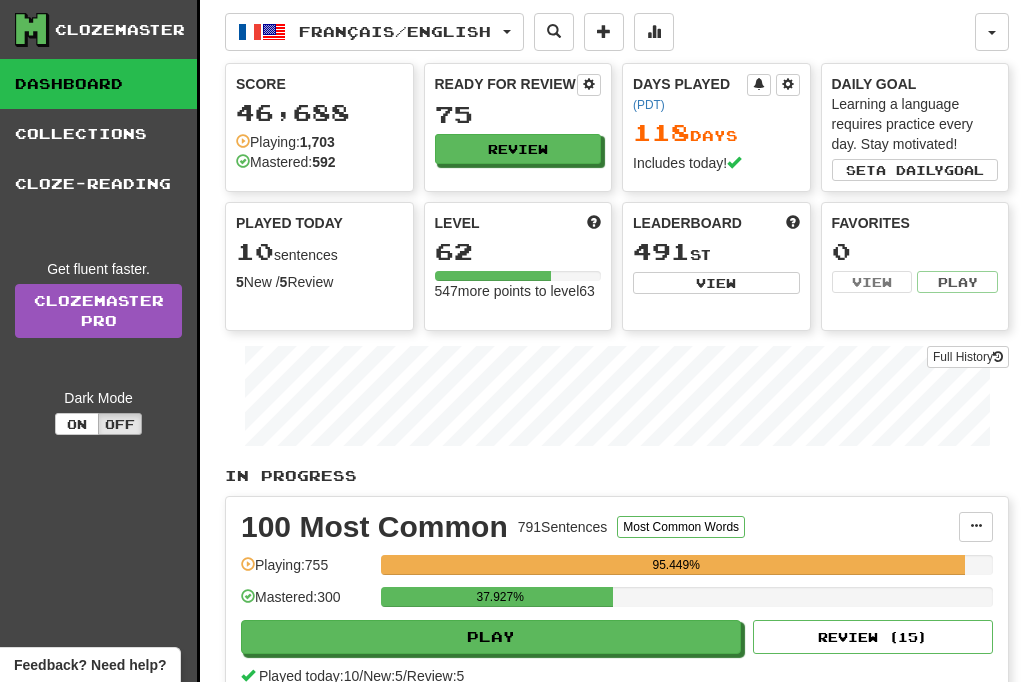 scroll, scrollTop: 0, scrollLeft: 0, axis: both 